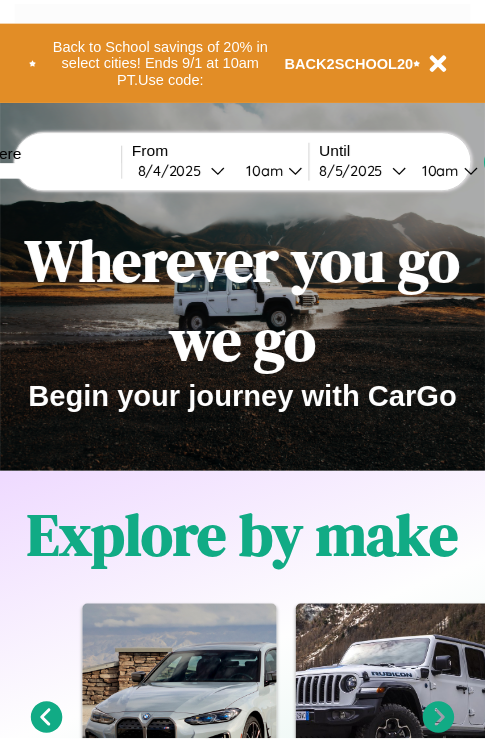 scroll, scrollTop: 0, scrollLeft: 0, axis: both 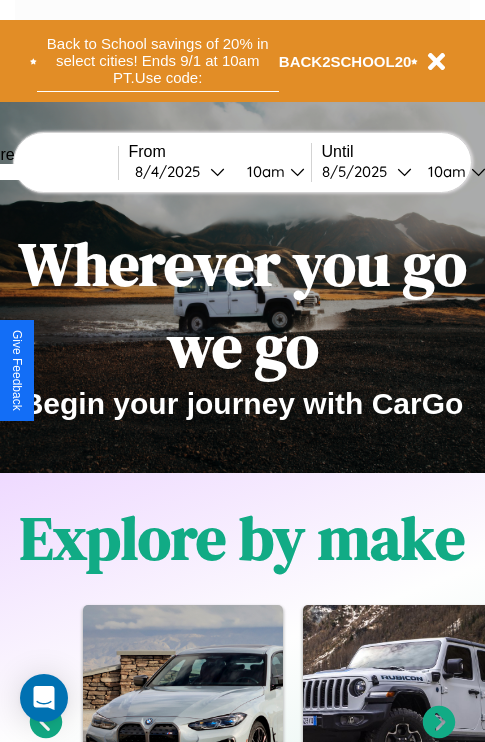 click on "Back to School savings of 20% in select cities! Ends 9/1 at 10am PT.  Use code:" at bounding box center [158, 61] 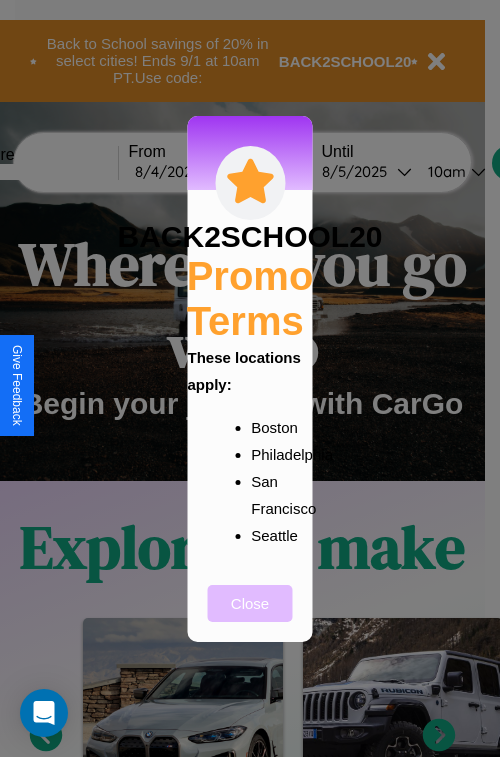 click on "Close" at bounding box center [250, 603] 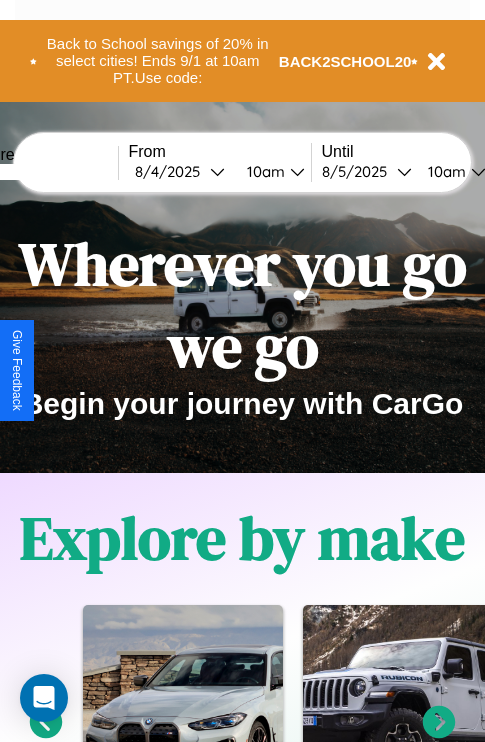 click at bounding box center [43, 172] 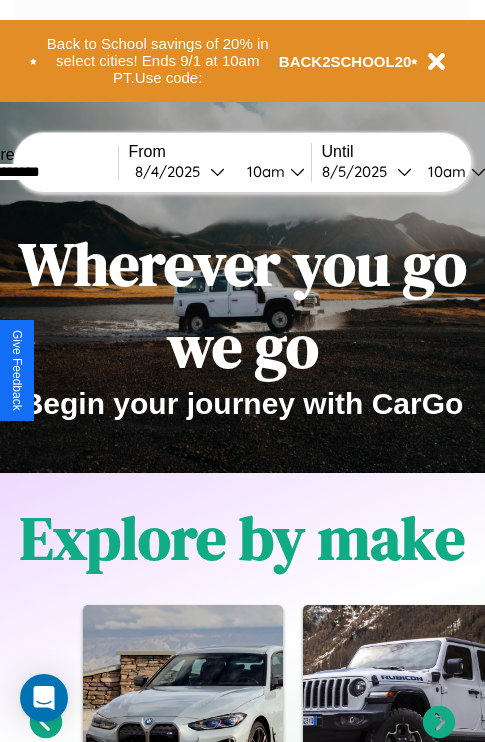 type on "**********" 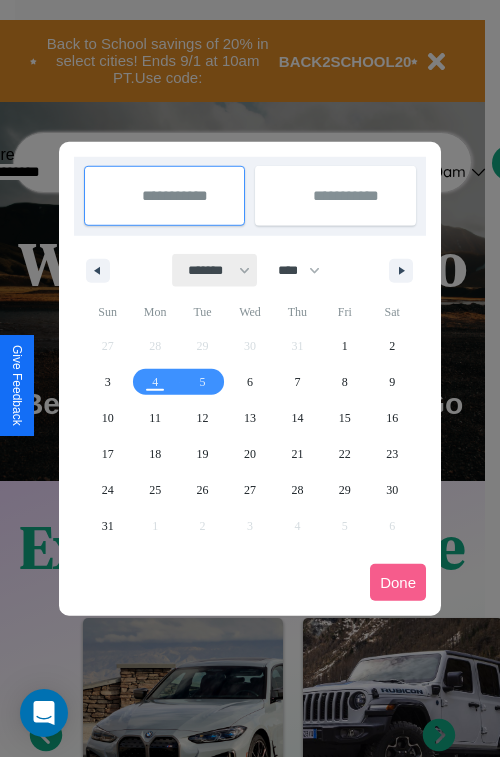 click on "******* ******** ***** ***** *** **** **** ****** ********* ******* ******** ********" at bounding box center (215, 270) 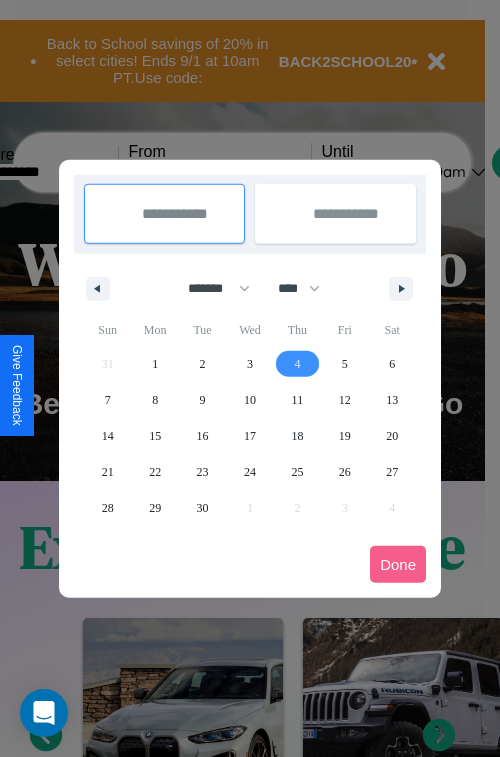 click on "4" at bounding box center (297, 364) 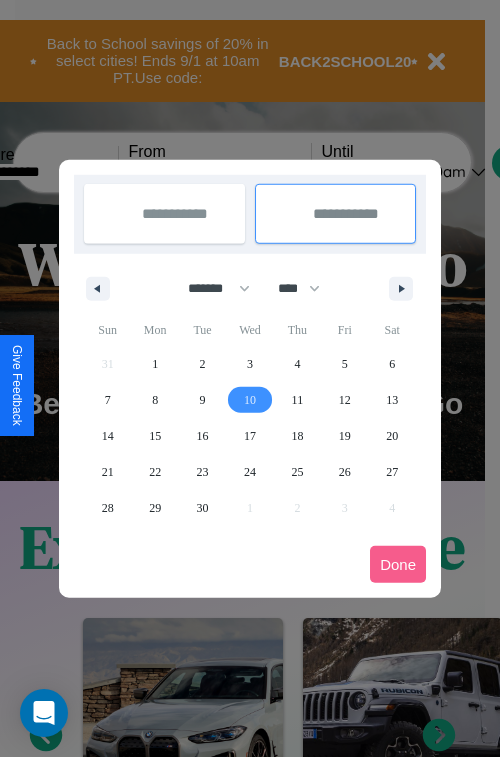 click on "10" at bounding box center [250, 400] 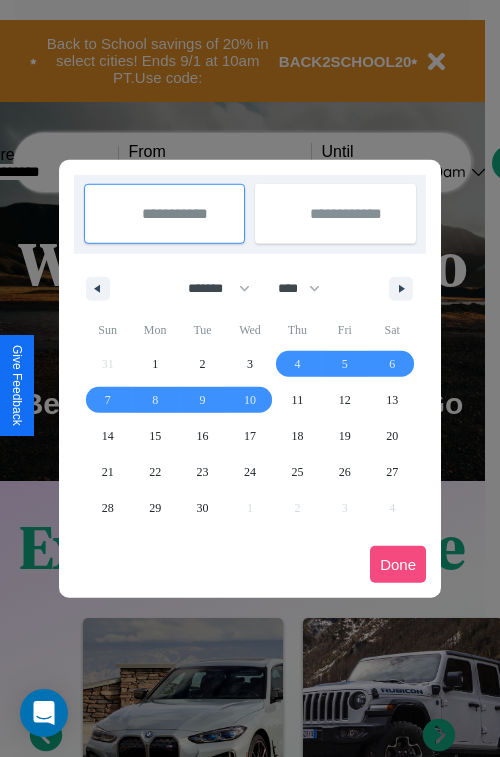 click on "Done" at bounding box center (398, 564) 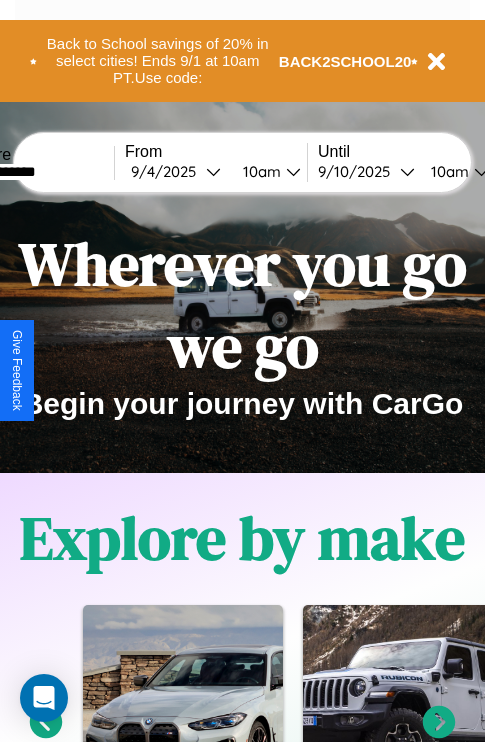 scroll, scrollTop: 0, scrollLeft: 72, axis: horizontal 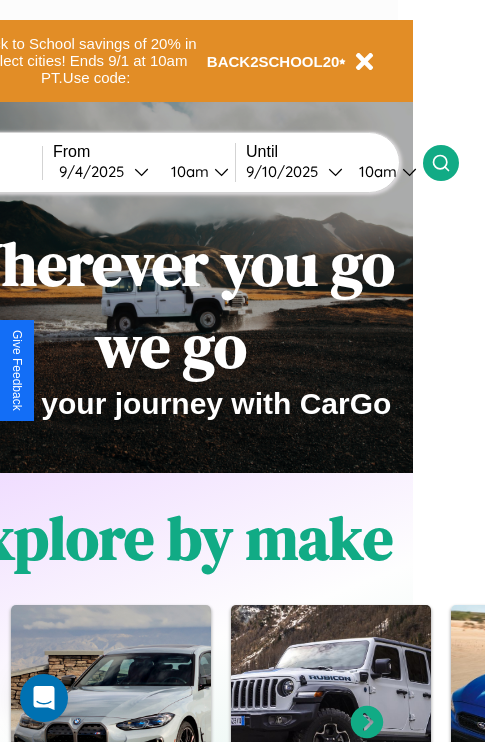click 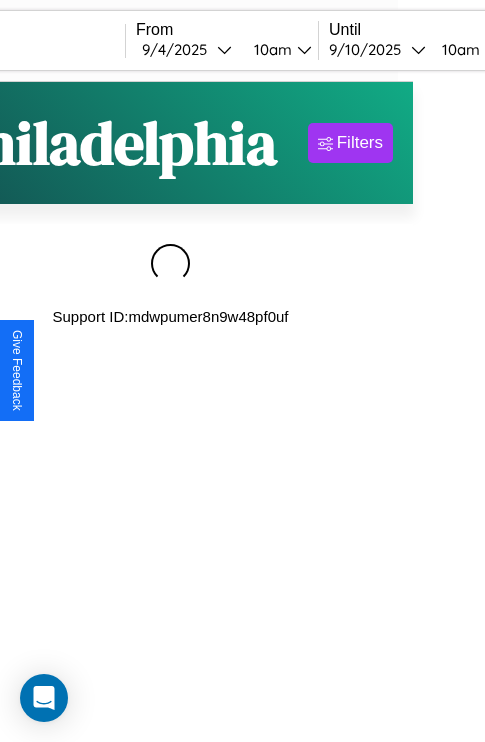 scroll, scrollTop: 0, scrollLeft: 0, axis: both 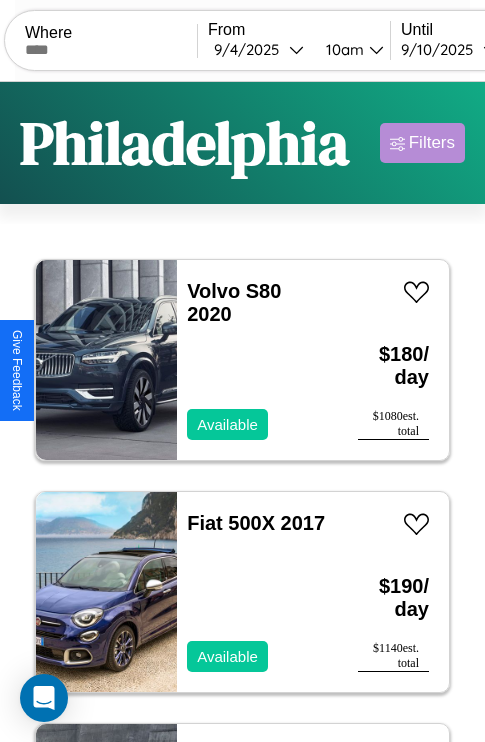 click on "Filters" at bounding box center [432, 143] 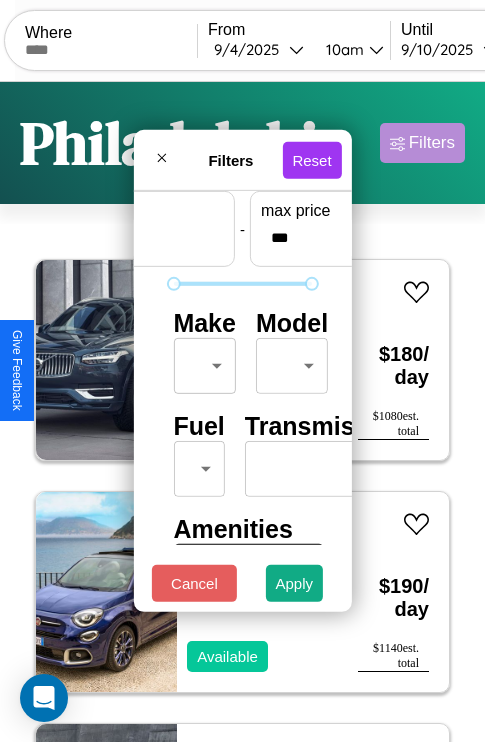 scroll, scrollTop: 59, scrollLeft: 0, axis: vertical 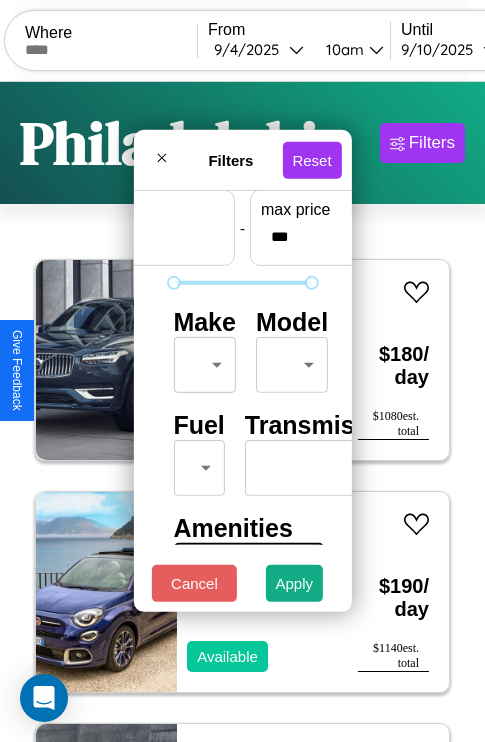 click on "CarGo Where From [DATE] [TIME] Until [DATE] [TIME] Become a Host Login Sign Up [CITY] Filters 129  cars in this area These cars can be picked up in this city. Volvo   S80   2020 Available $ 180  / day $ 1080  est. total Fiat   500X   2017 Available $ 190  / day $ 1140  est. total Mazda   B-Series   2022 Available $ 110  / day $ 660  est. total Hummer   H1   2014 Available $ 70  / day $ 420  est. total Infiniti   Q40   2020 Available $ 50  / day $ 300  est. total Jaguar   XK   2014 Available $ 200  / day $ 1200  est. total Volkswagen   ID.4   2023 Available $ 110  / day $ 660  est. total Maserati   Quattroporte   2024 Unavailable $ 30  / day $ 180  est. total Hummer   H3   2016 Available $ 30  / day $ 180  est. total Lexus   SC   2016 Available $ 50  / day $ 300  est. total Hummer   H3T   2020 Available $ 70  / day $ 420  est. total Lincoln   Corsair   2021 Available $ 80  / day $ 480  est. total Acura   RSX   2023 Available $ 70  / day $ 420  est. total Lincoln   LS   2016 Available $ 160 $ 960" at bounding box center (242, 412) 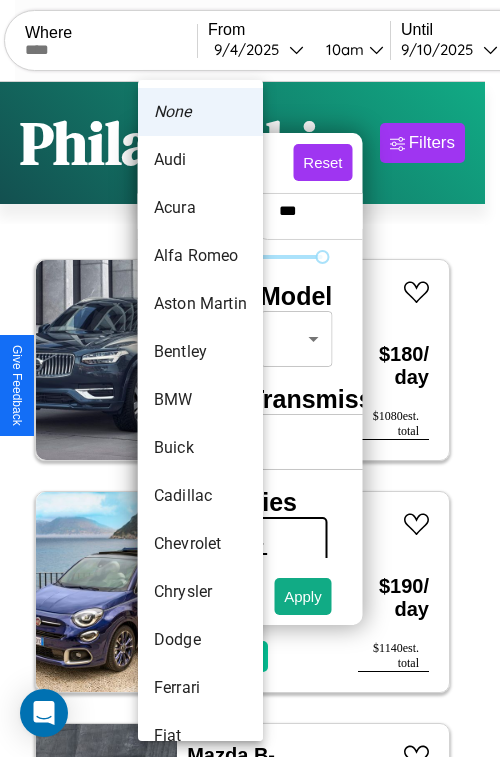 click on "Aston Martin" at bounding box center [200, 304] 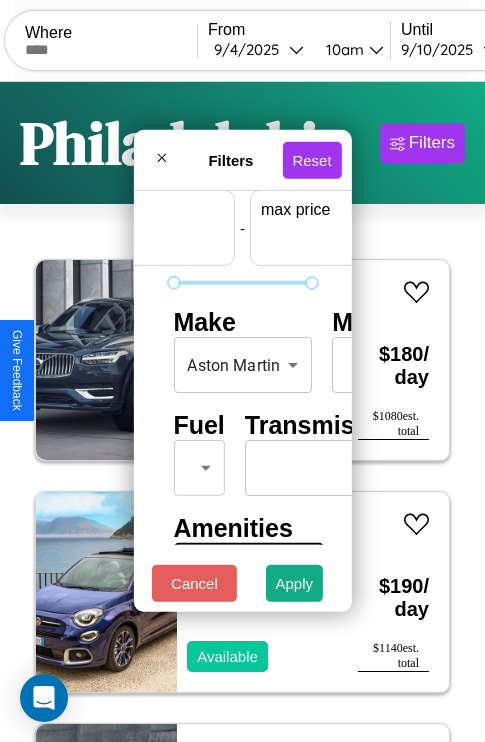 scroll, scrollTop: 59, scrollLeft: 124, axis: both 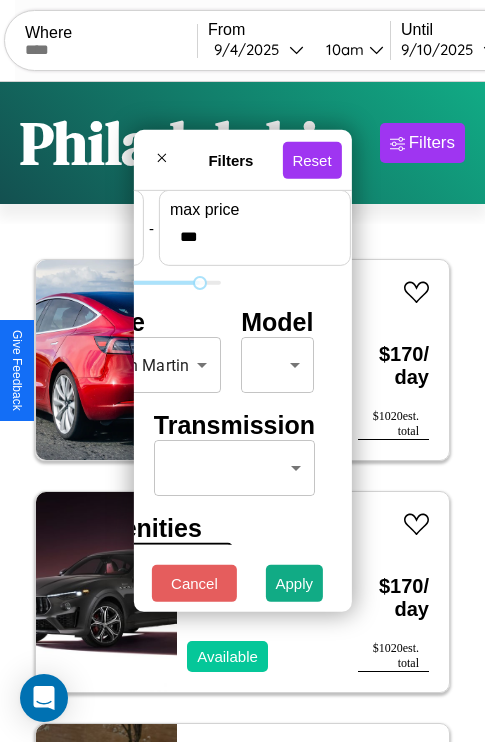 type on "***" 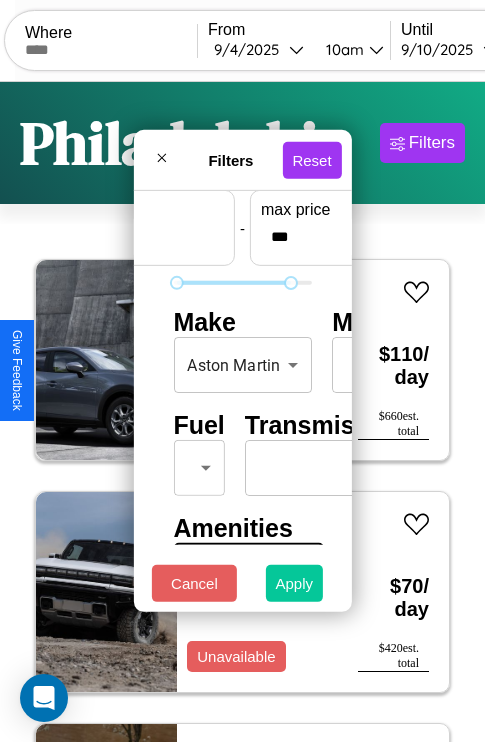 type on "**" 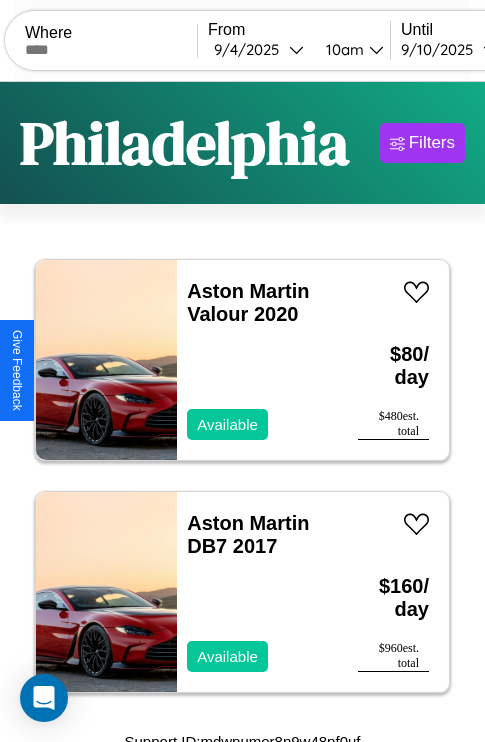 scroll, scrollTop: 13, scrollLeft: 0, axis: vertical 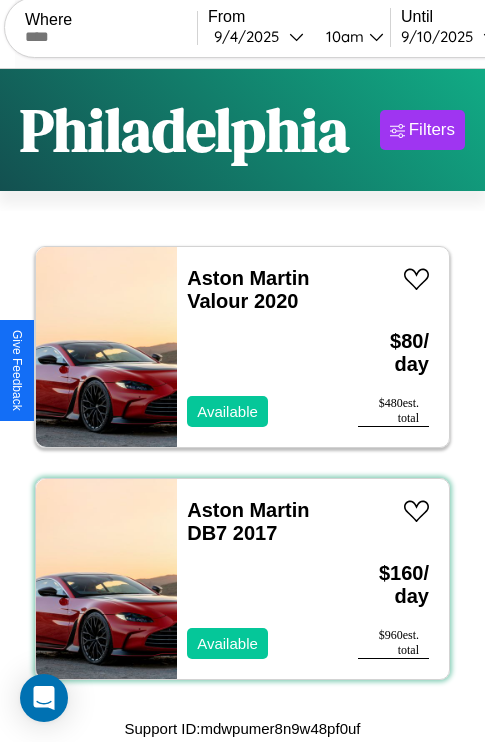 click on "Aston Martin   DB7   2017 Available" at bounding box center [257, 579] 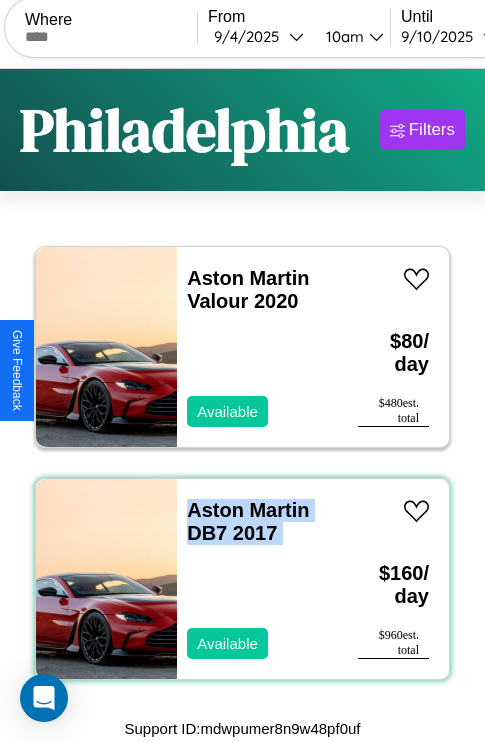 click on "Aston Martin   DB7   2017 Available" at bounding box center [257, 579] 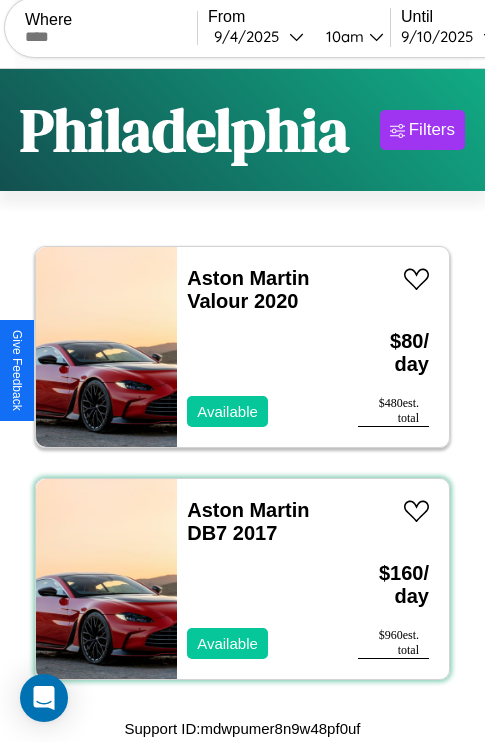 click on "Aston Martin   DB7   2017 Available" at bounding box center (257, 579) 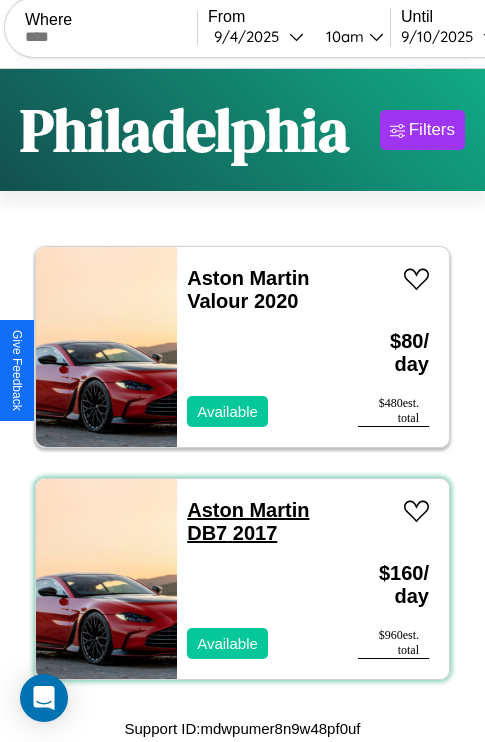 click on "Aston Martin   DB7   2017" at bounding box center [248, 521] 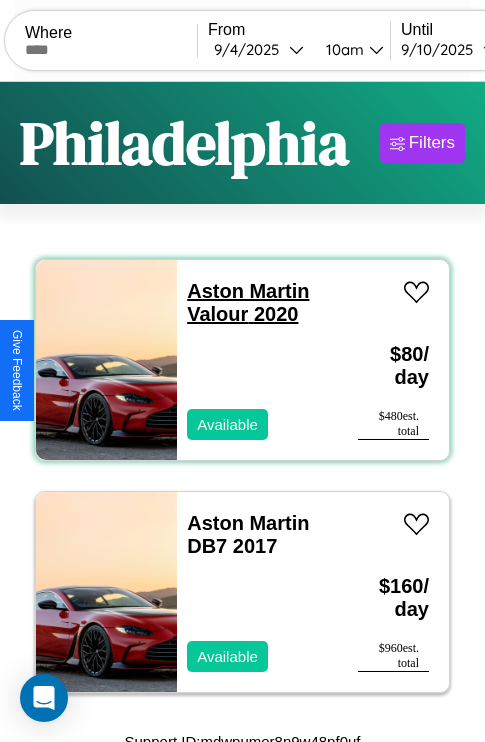 click on "Aston Martin   Valour   2020" at bounding box center [248, 302] 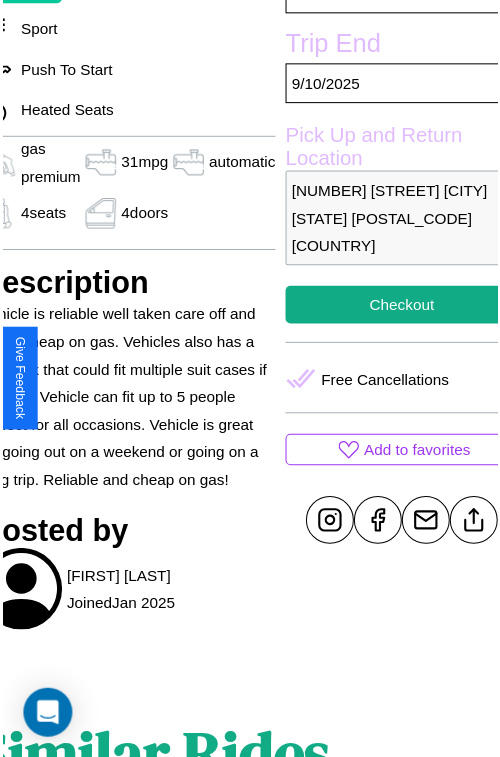 scroll, scrollTop: 668, scrollLeft: 107, axis: both 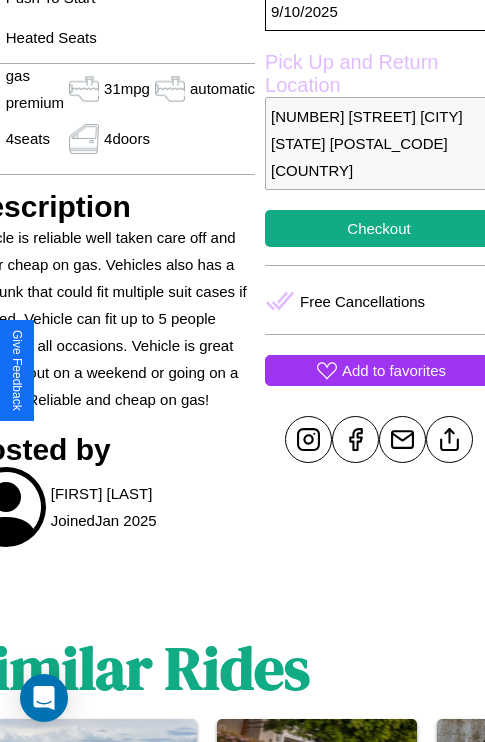 click on "Add to favorites" at bounding box center [394, 370] 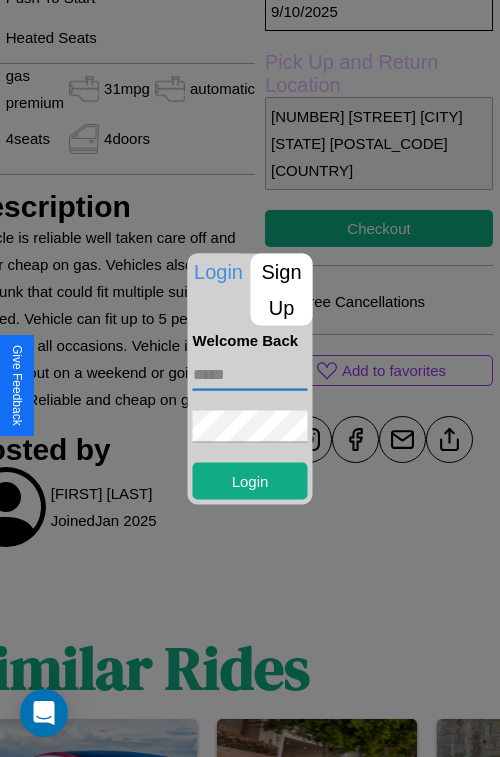 click at bounding box center (250, 374) 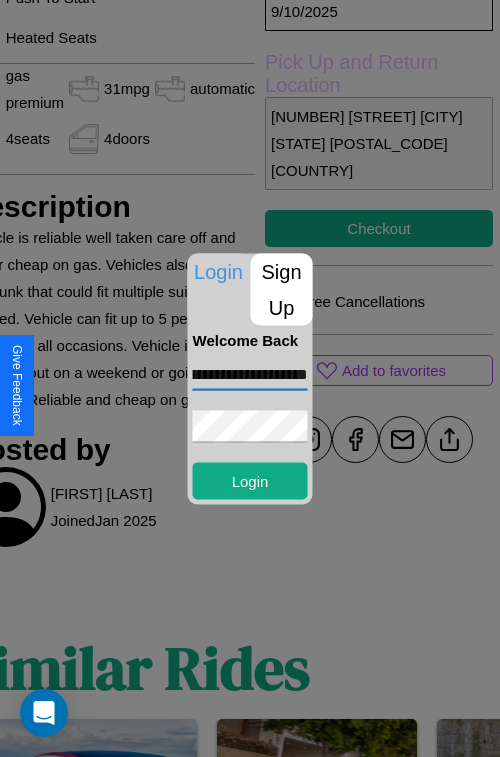 scroll, scrollTop: 0, scrollLeft: 87, axis: horizontal 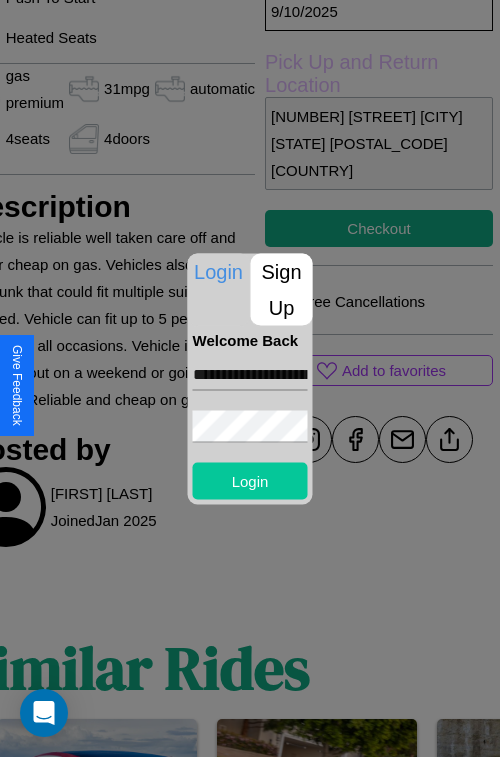 click on "Login" at bounding box center [250, 480] 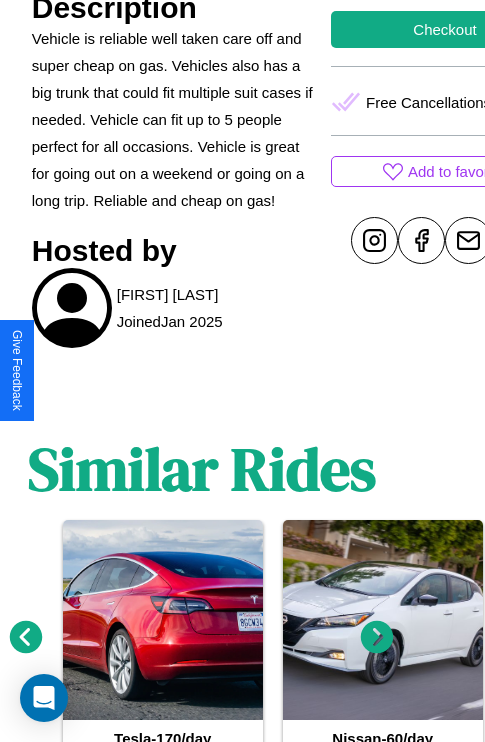 scroll, scrollTop: 949, scrollLeft: 30, axis: both 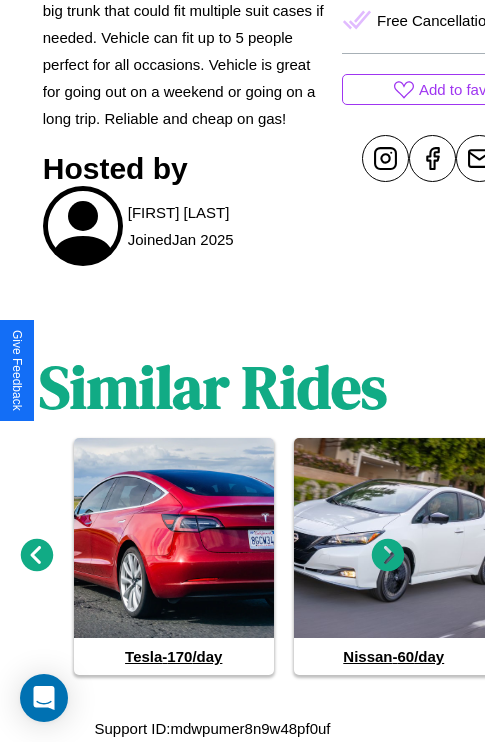 click 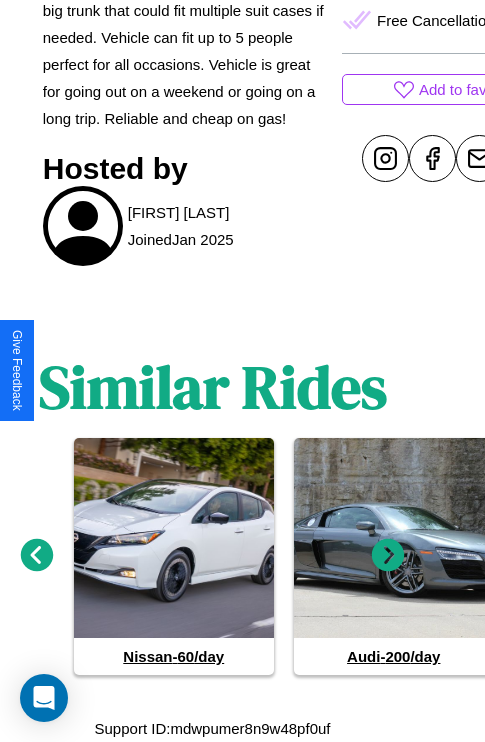 click 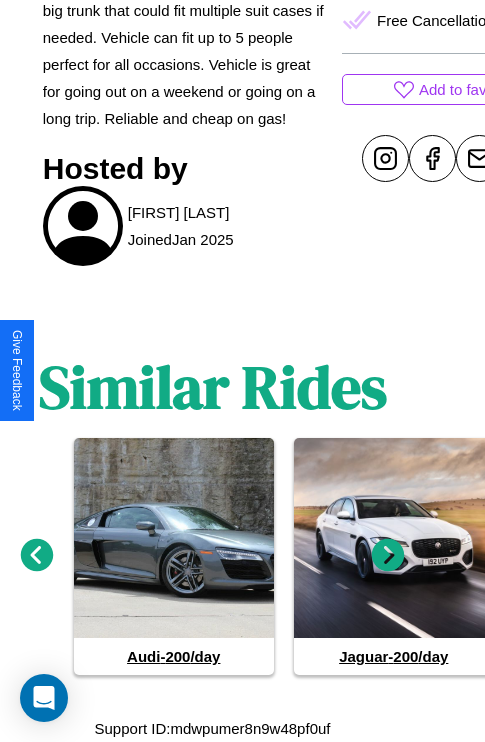 click 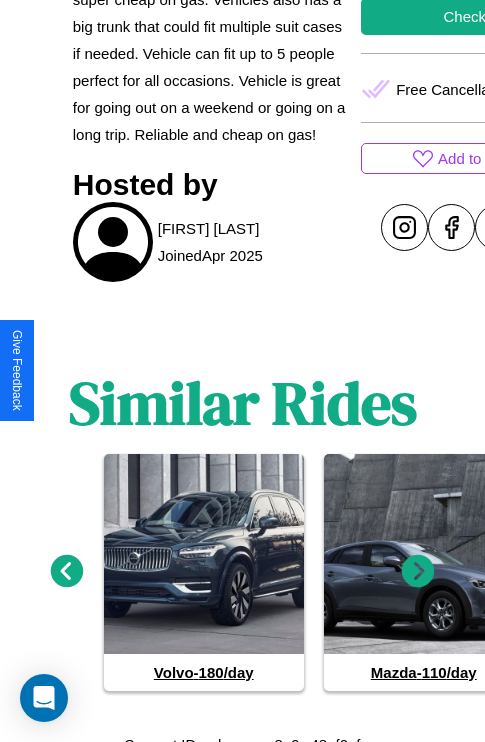 scroll, scrollTop: 880, scrollLeft: 0, axis: vertical 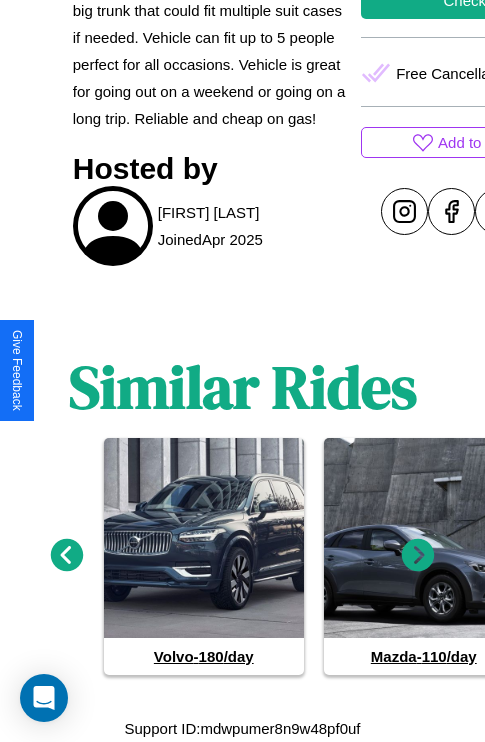 click 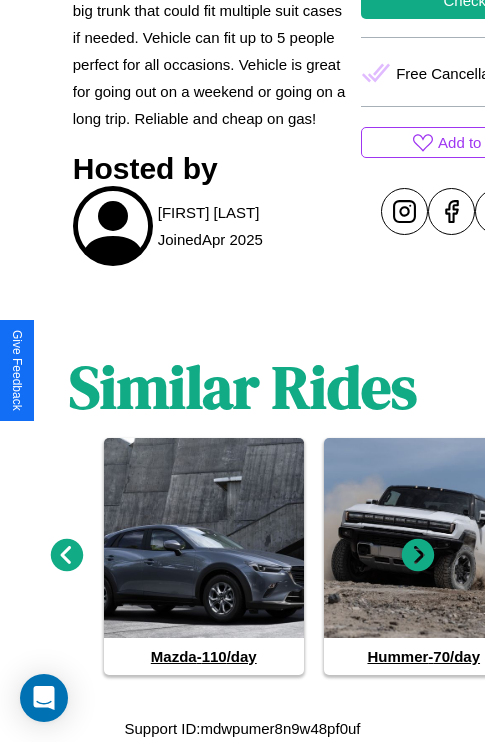 click 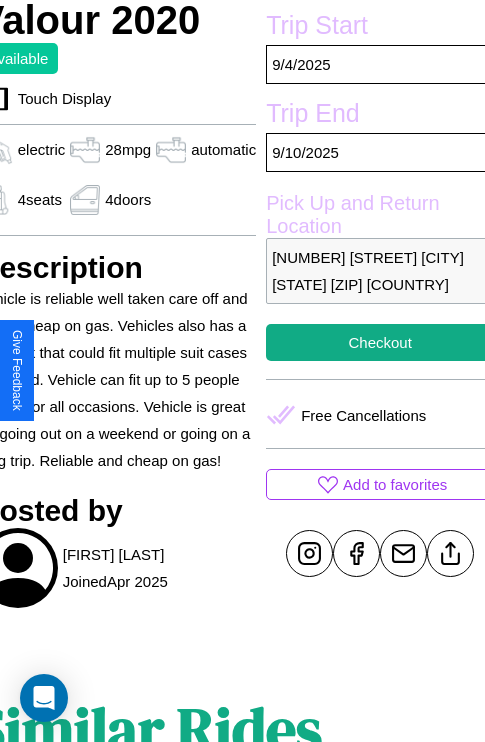 scroll, scrollTop: 526, scrollLeft: 96, axis: both 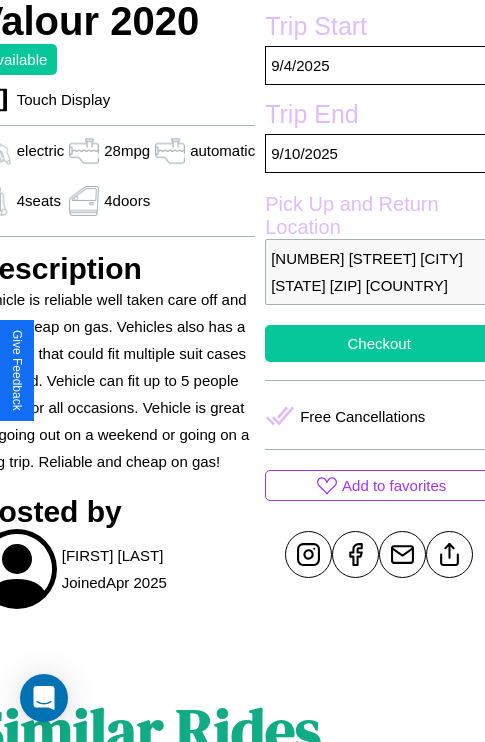click on "Checkout" at bounding box center (379, 343) 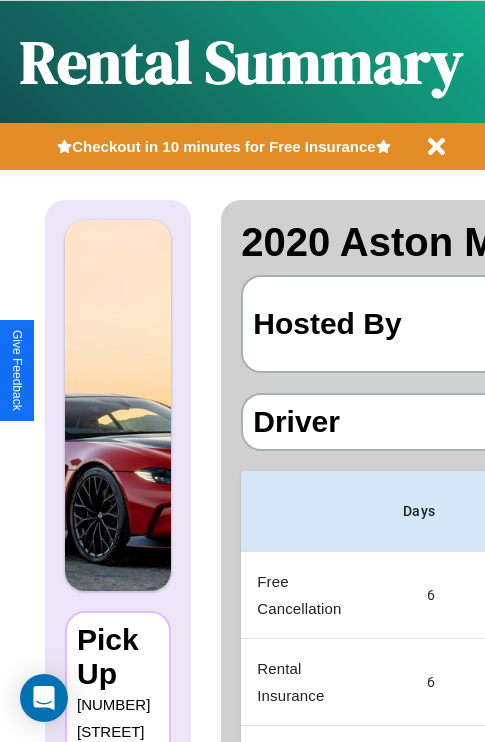 scroll, scrollTop: 0, scrollLeft: 397, axis: horizontal 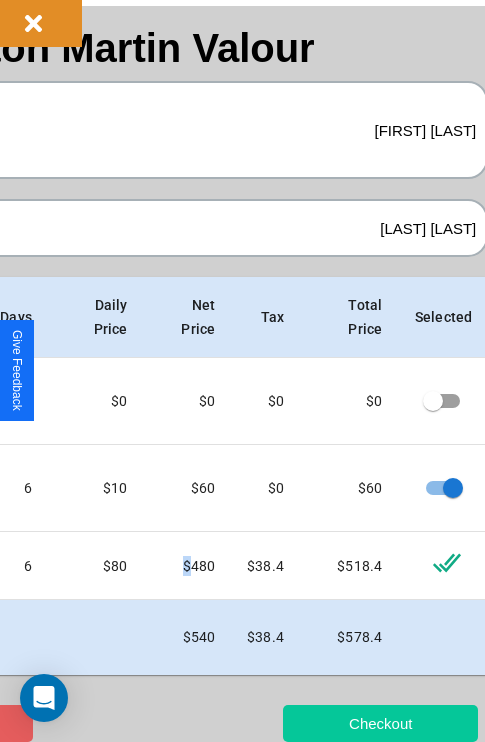 click on "Checkout" at bounding box center [380, 723] 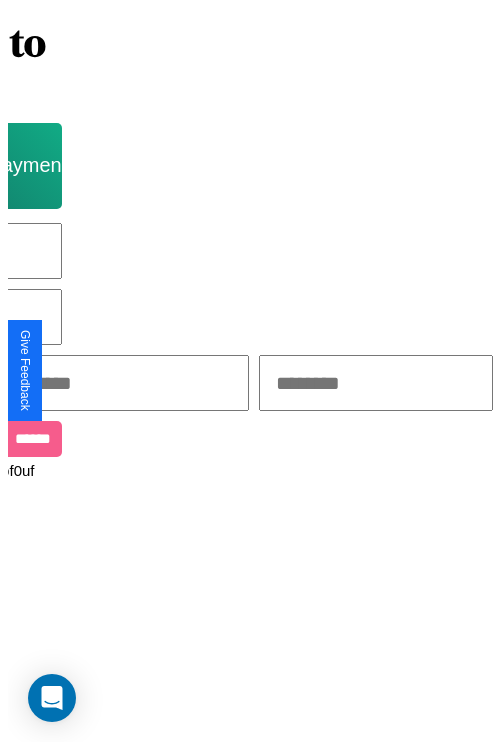 scroll, scrollTop: 0, scrollLeft: 0, axis: both 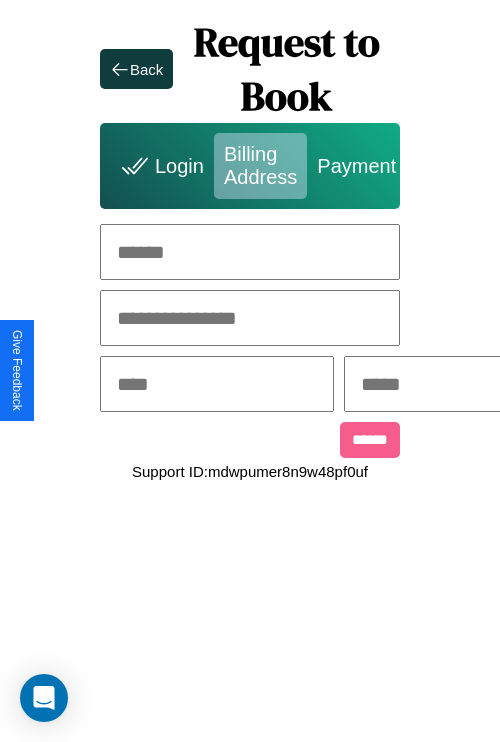 click at bounding box center (250, 252) 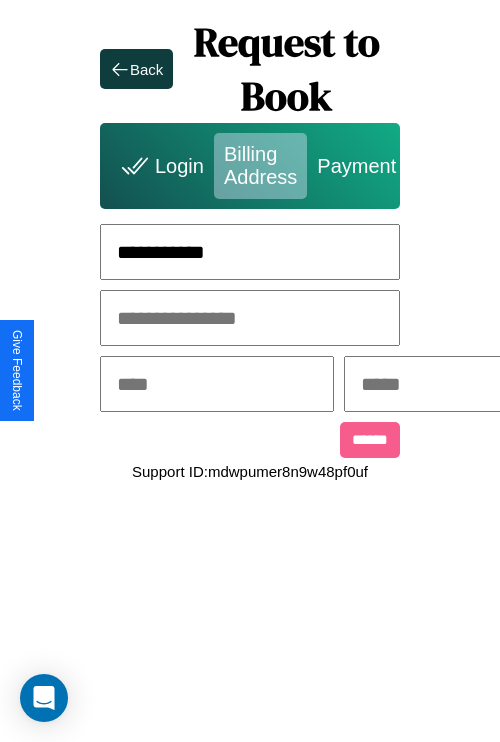type on "**********" 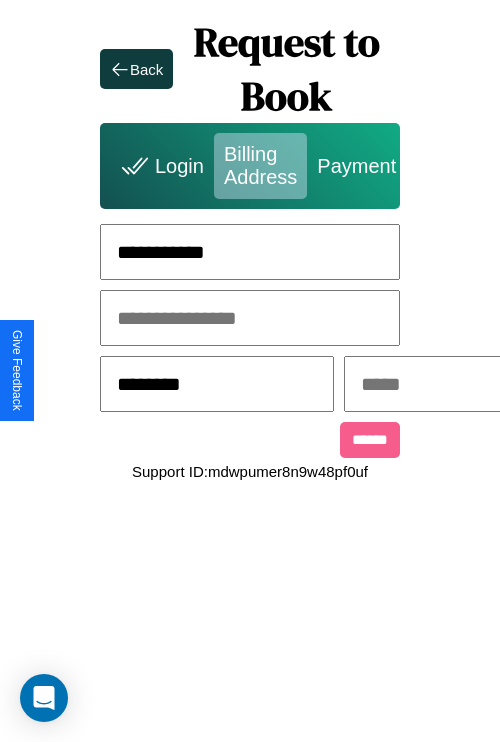 type on "********" 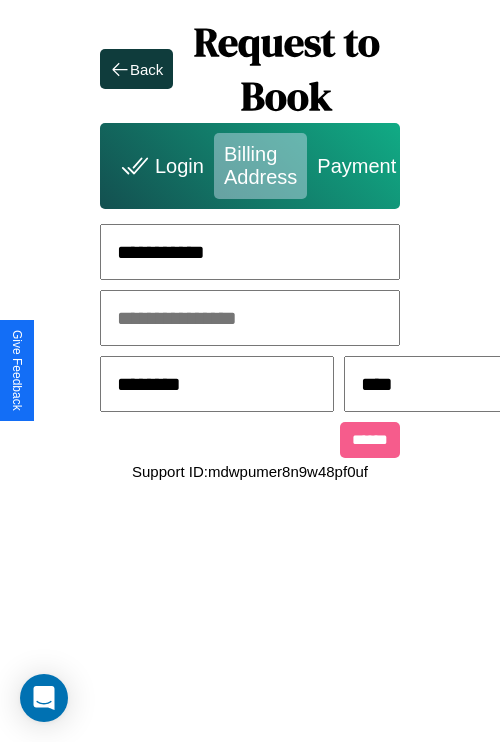 scroll, scrollTop: 0, scrollLeft: 517, axis: horizontal 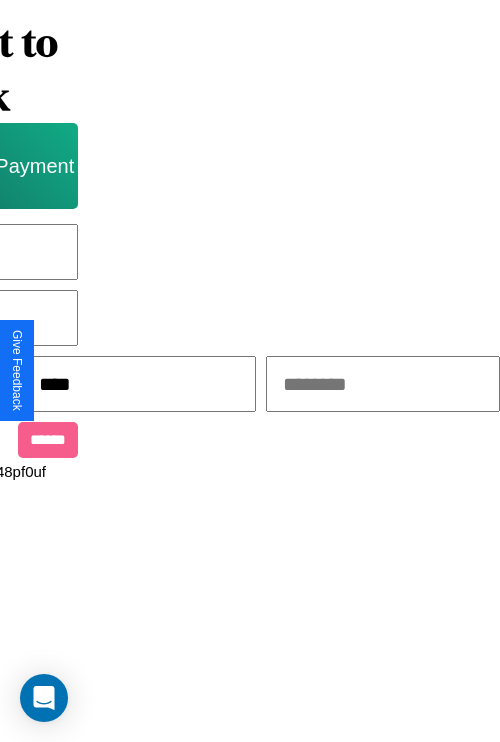 type on "****" 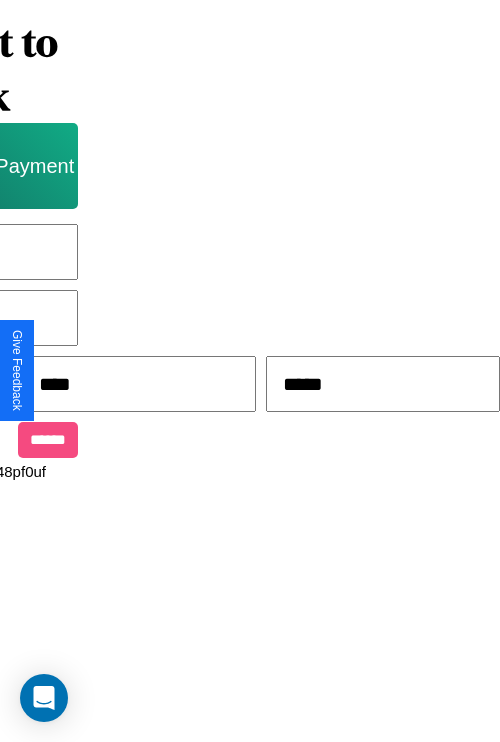 type on "*****" 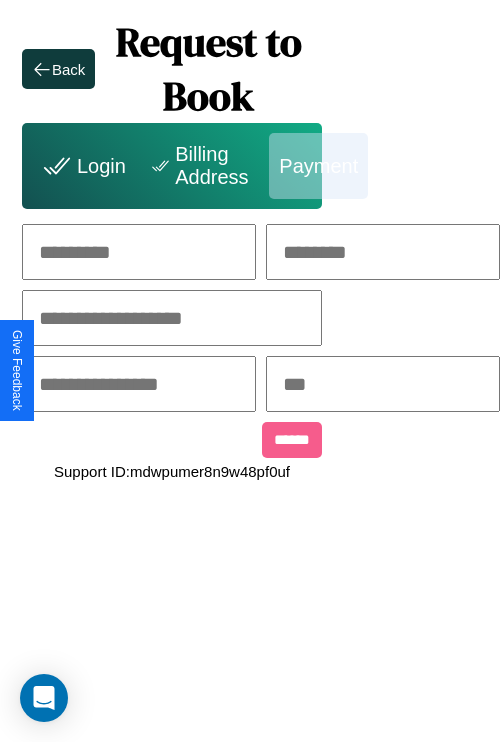 scroll, scrollTop: 0, scrollLeft: 208, axis: horizontal 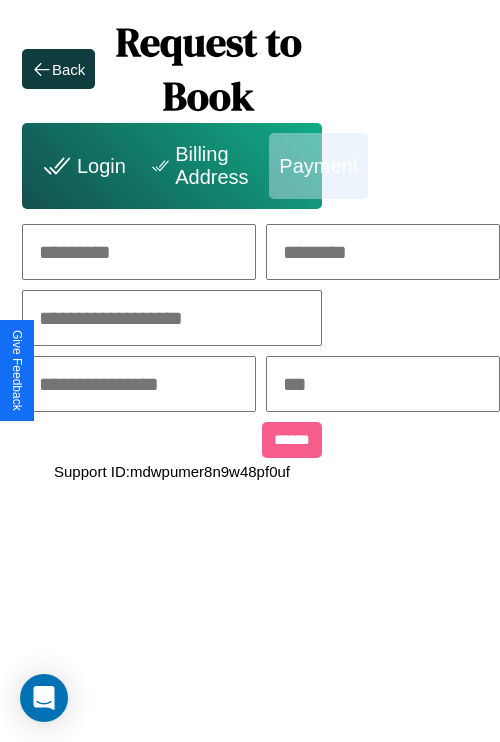 click at bounding box center [139, 252] 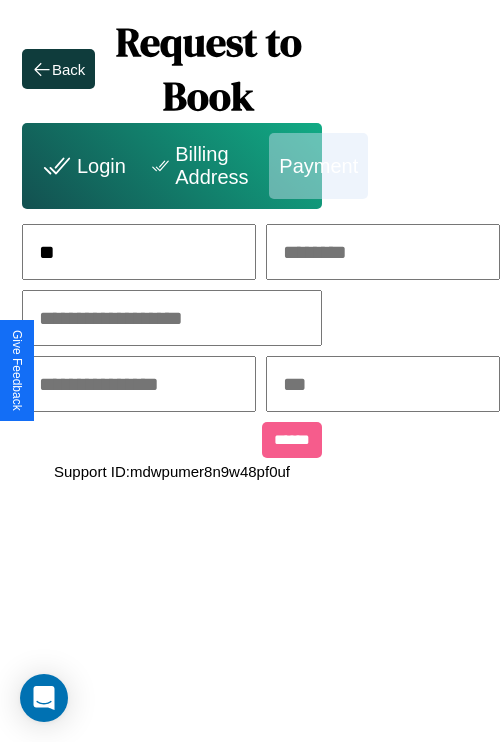 scroll, scrollTop: 0, scrollLeft: 127, axis: horizontal 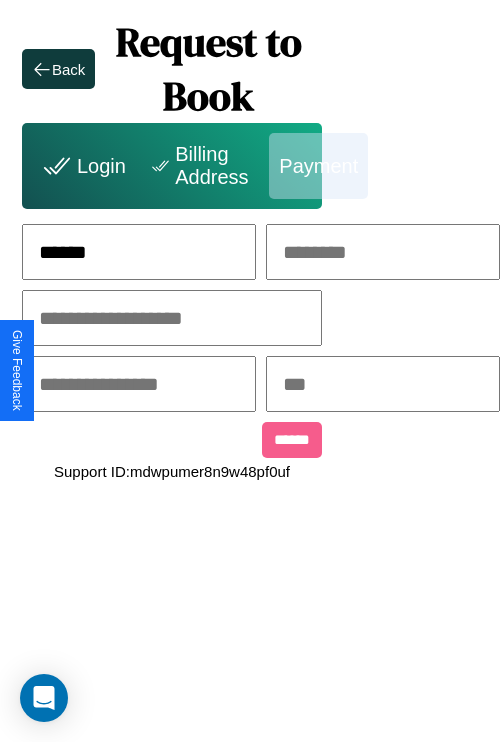 type on "******" 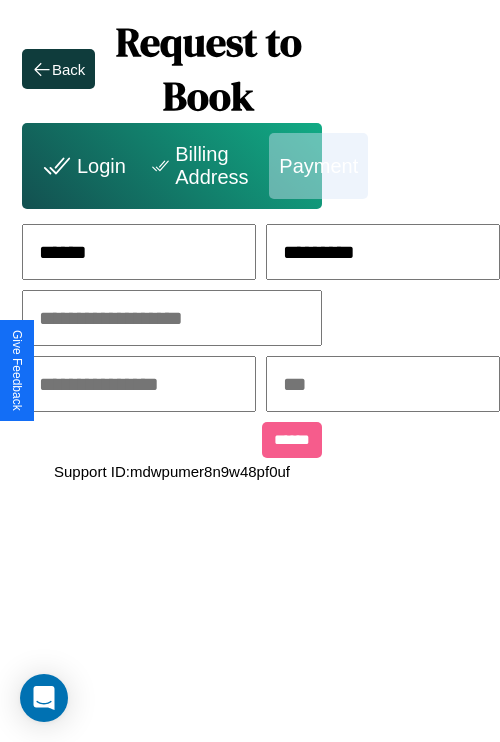 type on "*********" 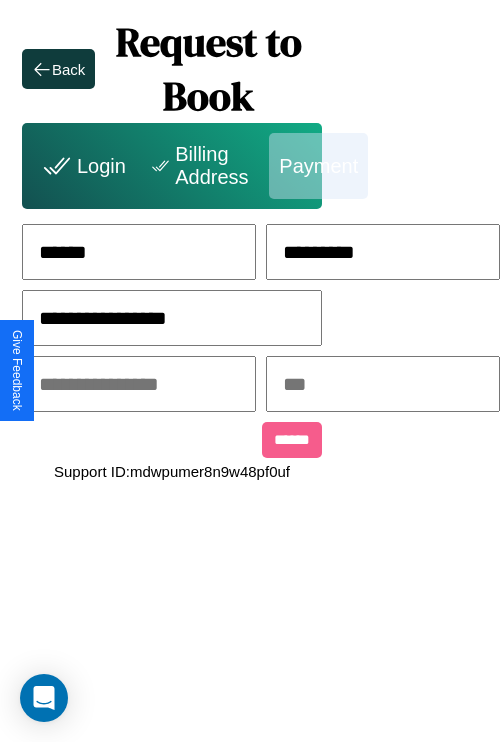 type on "**********" 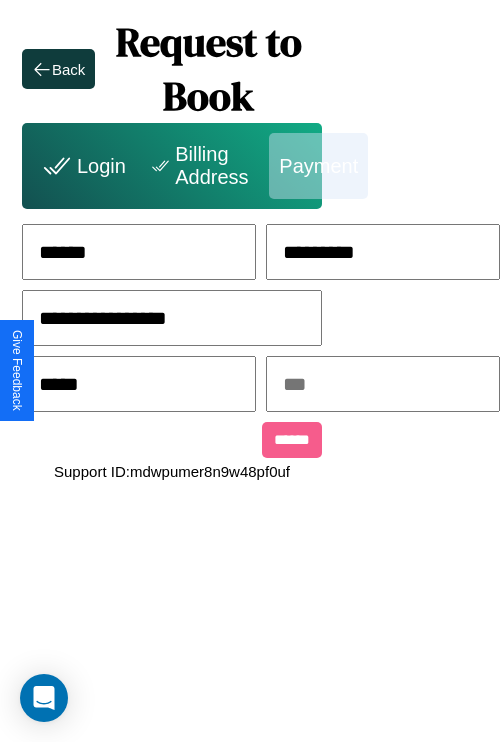 type on "*****" 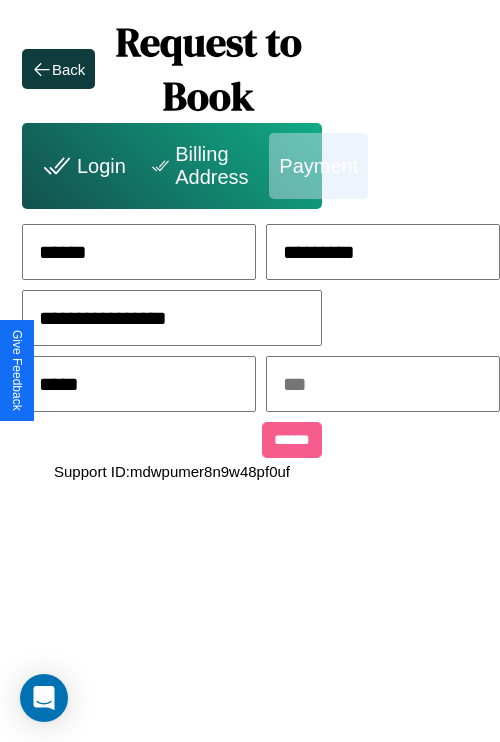 click at bounding box center (383, 384) 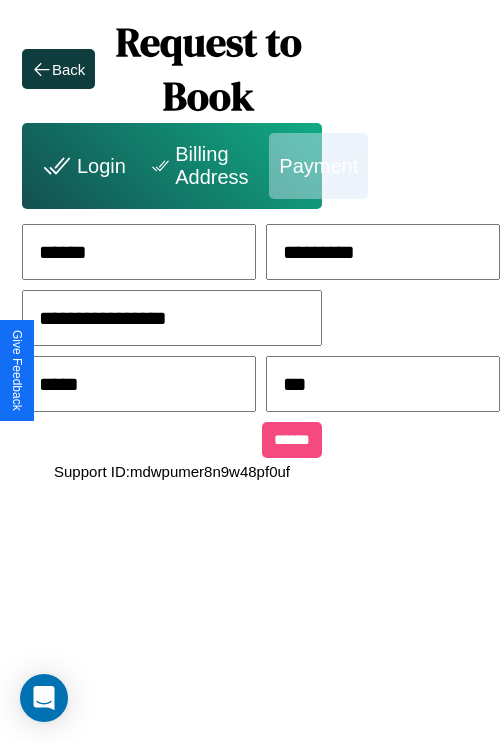 type on "***" 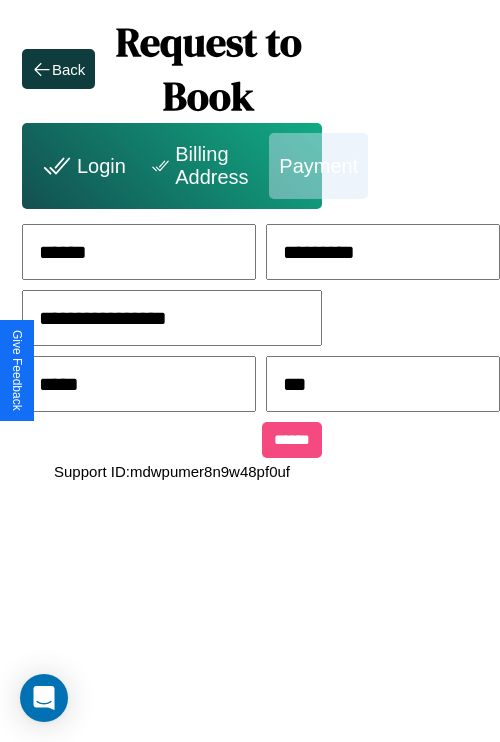 click on "******" at bounding box center [292, 440] 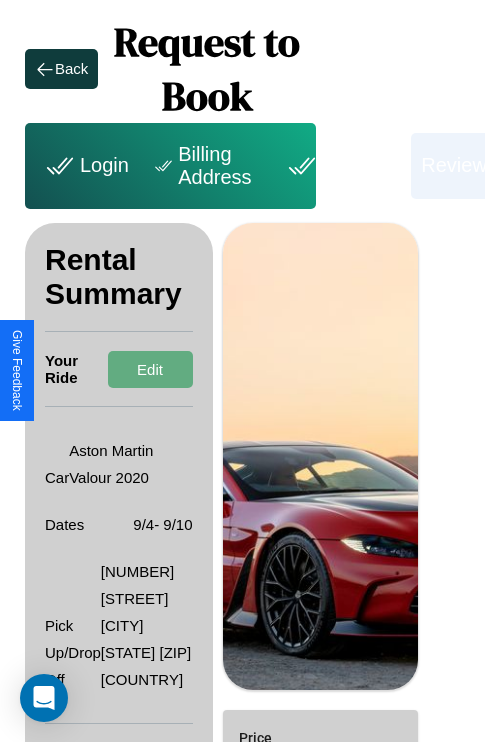 scroll, scrollTop: 349, scrollLeft: 72, axis: both 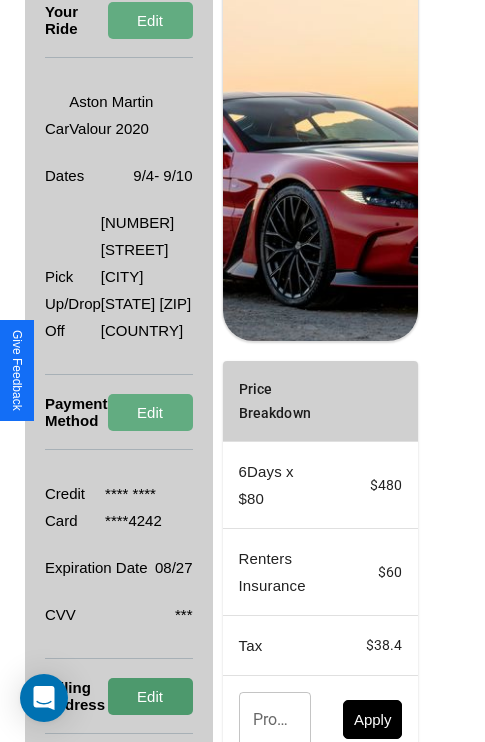 click on "Edit" at bounding box center [150, 696] 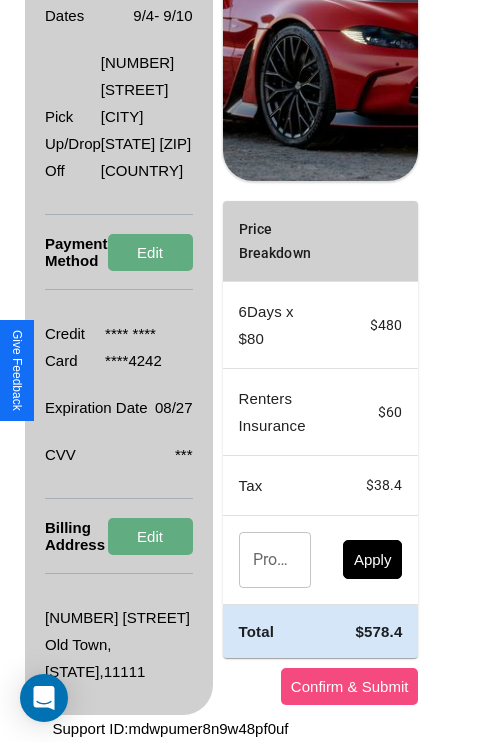 click on "Confirm & Submit" at bounding box center (350, 686) 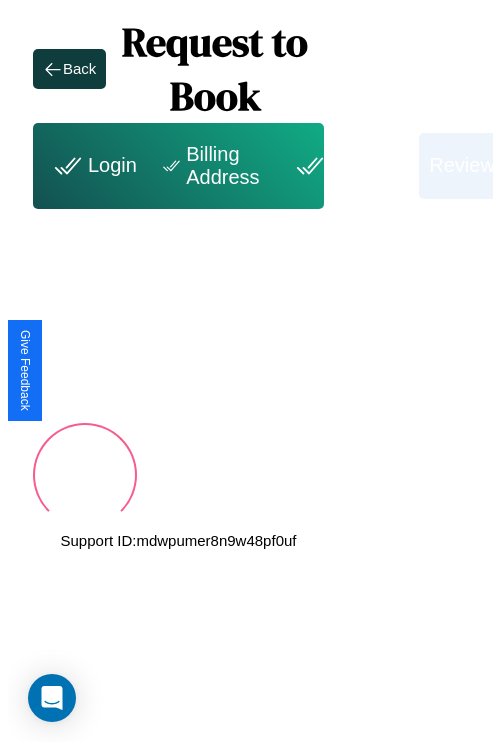 scroll, scrollTop: 0, scrollLeft: 72, axis: horizontal 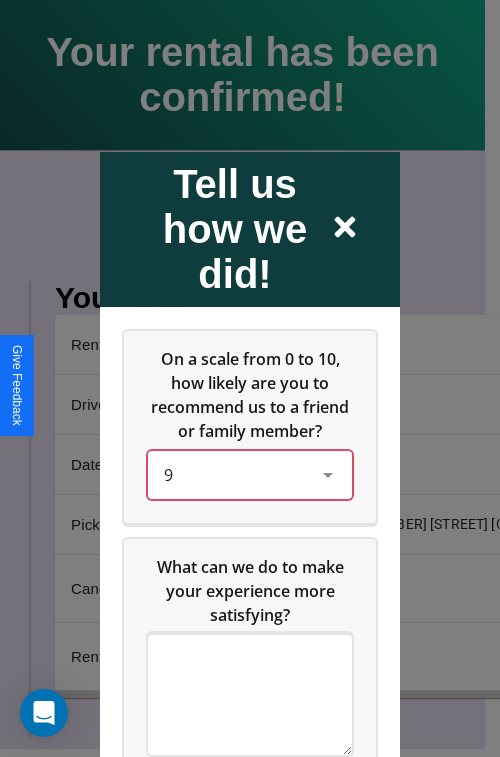 click on "9" at bounding box center (234, 474) 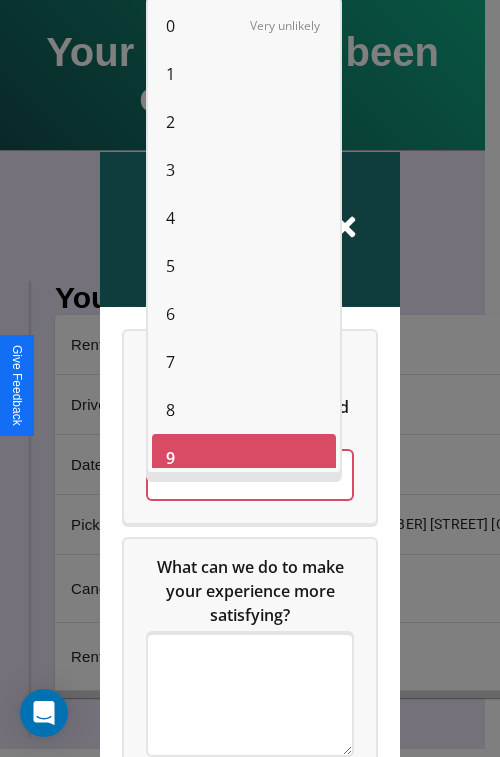 scroll, scrollTop: 14, scrollLeft: 0, axis: vertical 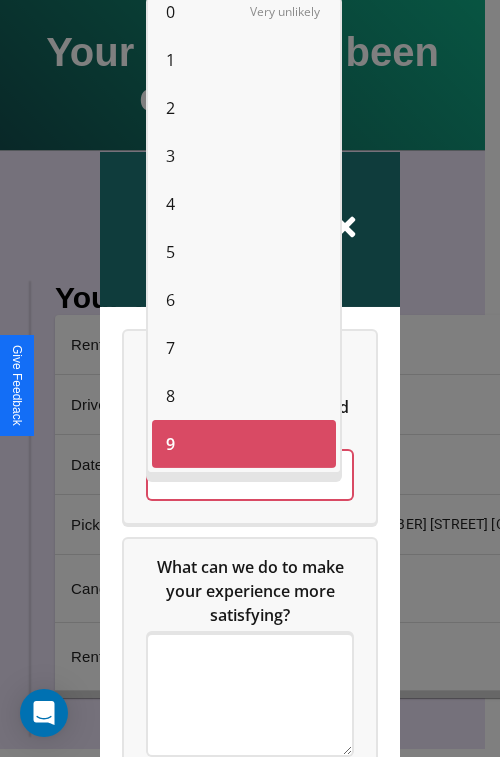click on "2" at bounding box center (170, 108) 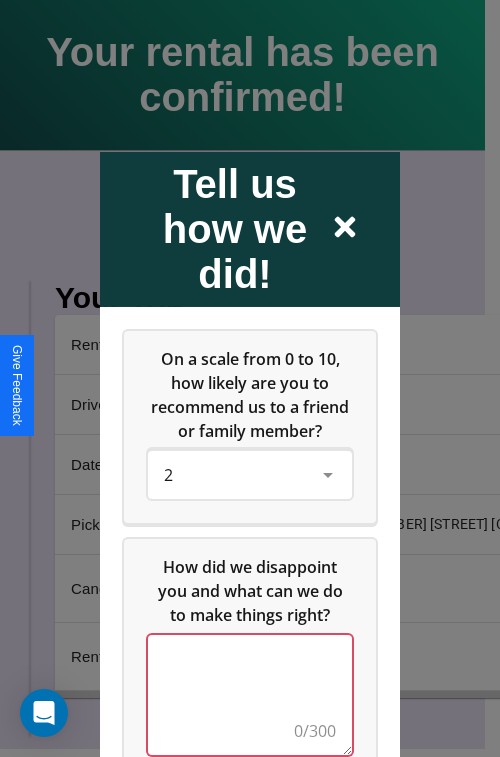 click at bounding box center [250, 694] 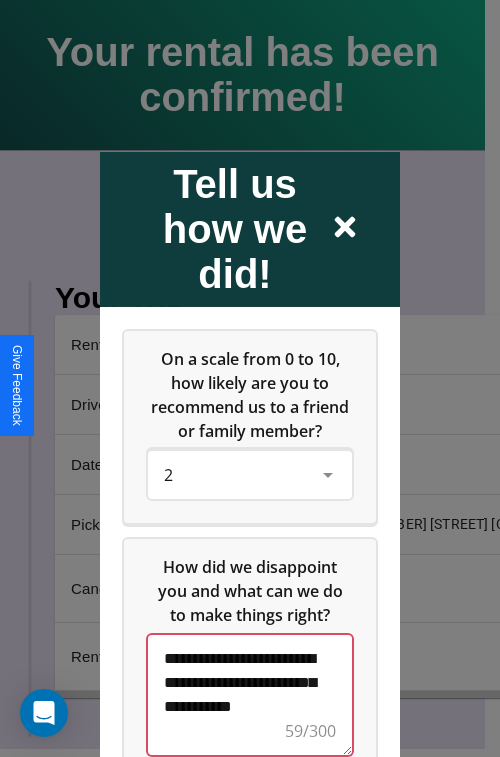 scroll, scrollTop: 5, scrollLeft: 0, axis: vertical 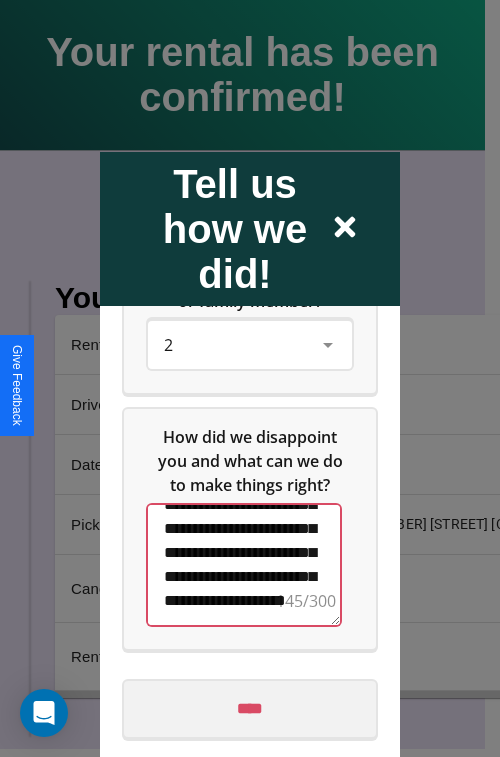type on "**********" 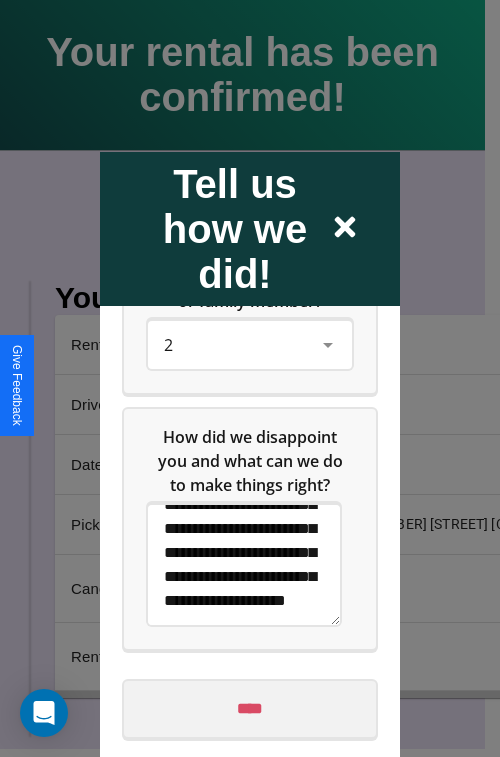 click on "****" at bounding box center [250, 708] 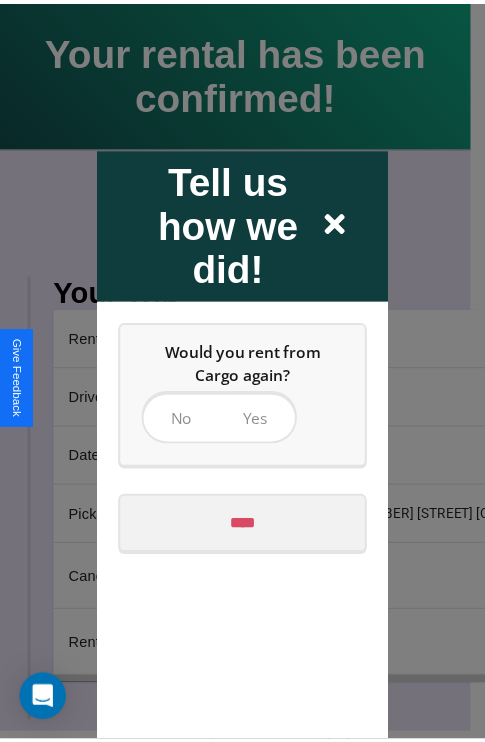 scroll, scrollTop: 0, scrollLeft: 0, axis: both 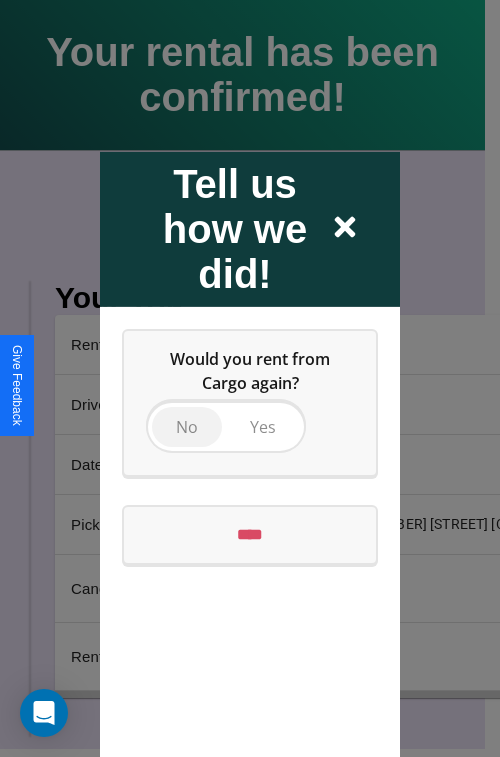 click on "No" at bounding box center (187, 426) 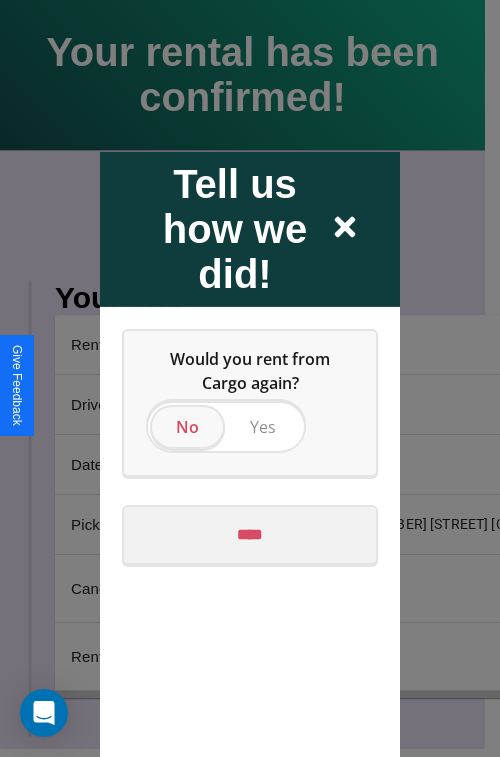 click on "****" at bounding box center (250, 534) 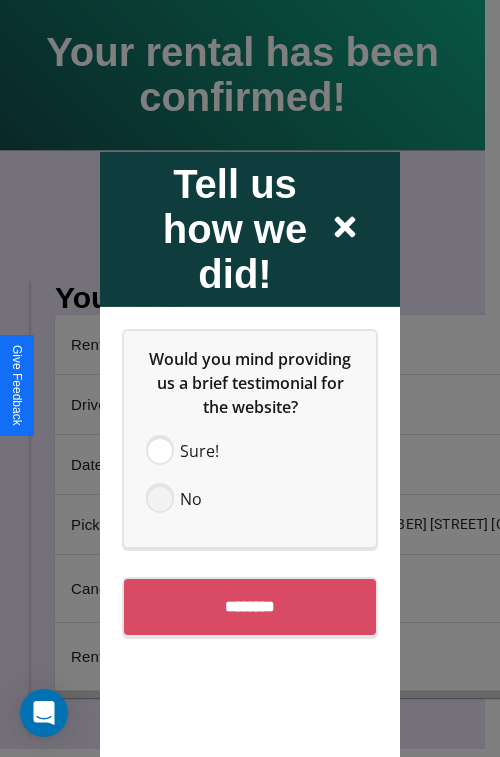 click at bounding box center [160, 498] 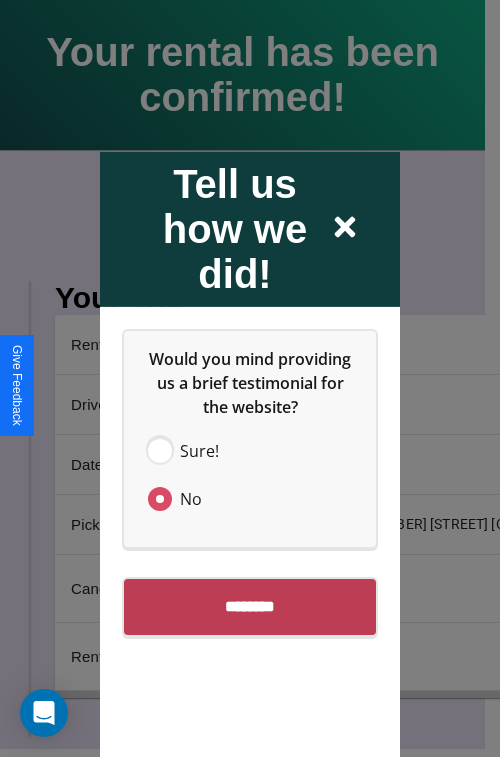 click on "********" at bounding box center (250, 606) 